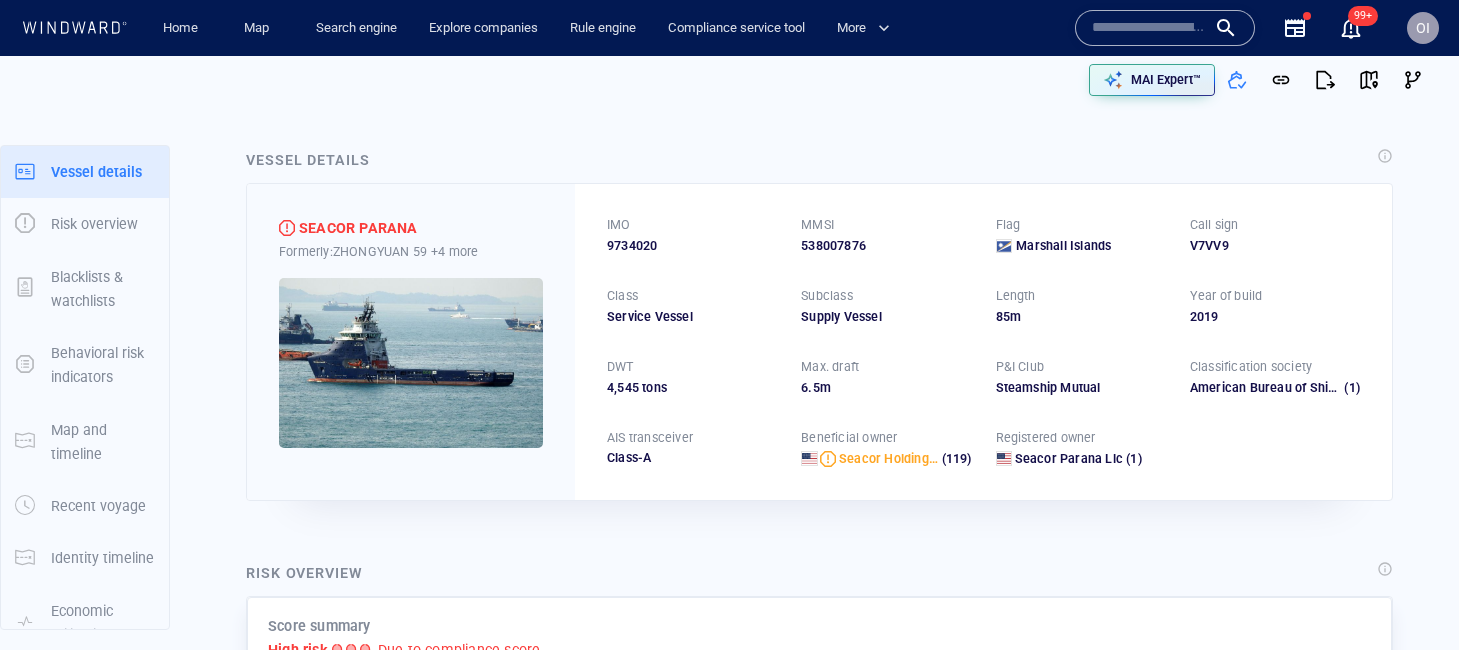 scroll, scrollTop: 0, scrollLeft: 0, axis: both 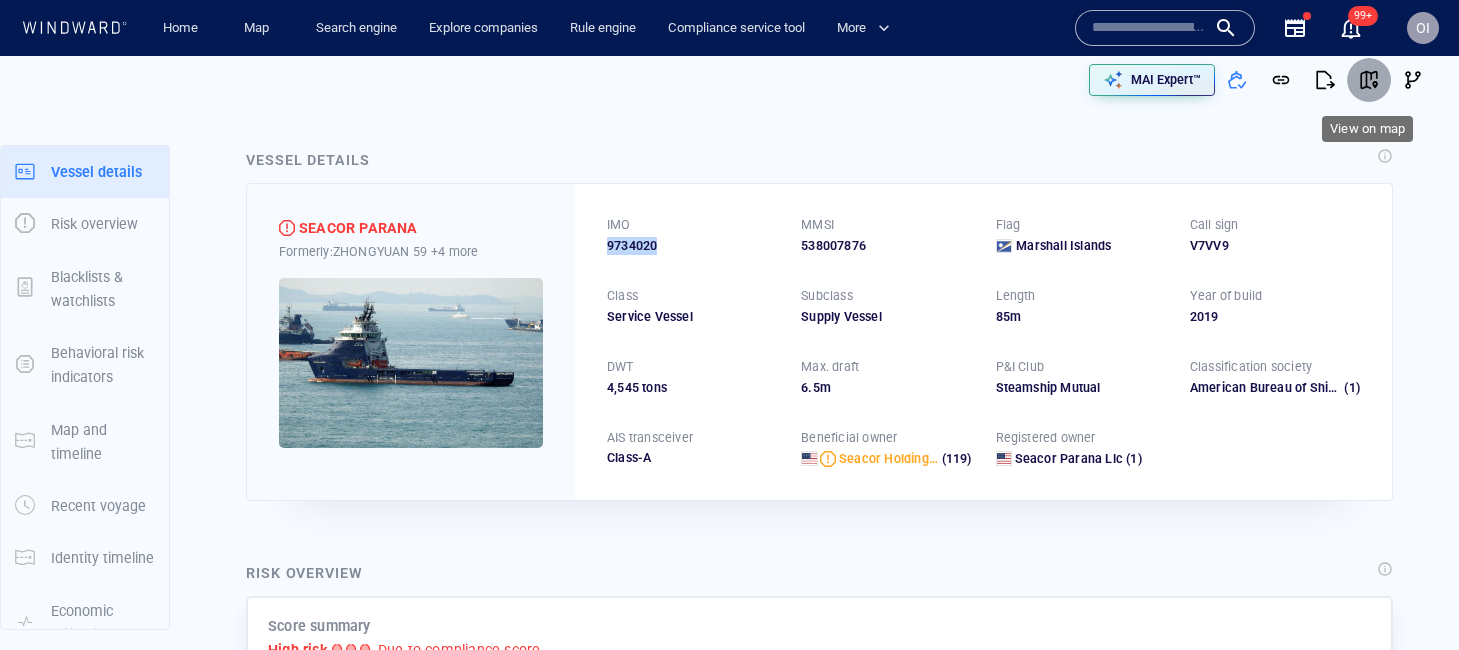 click at bounding box center (1369, 80) 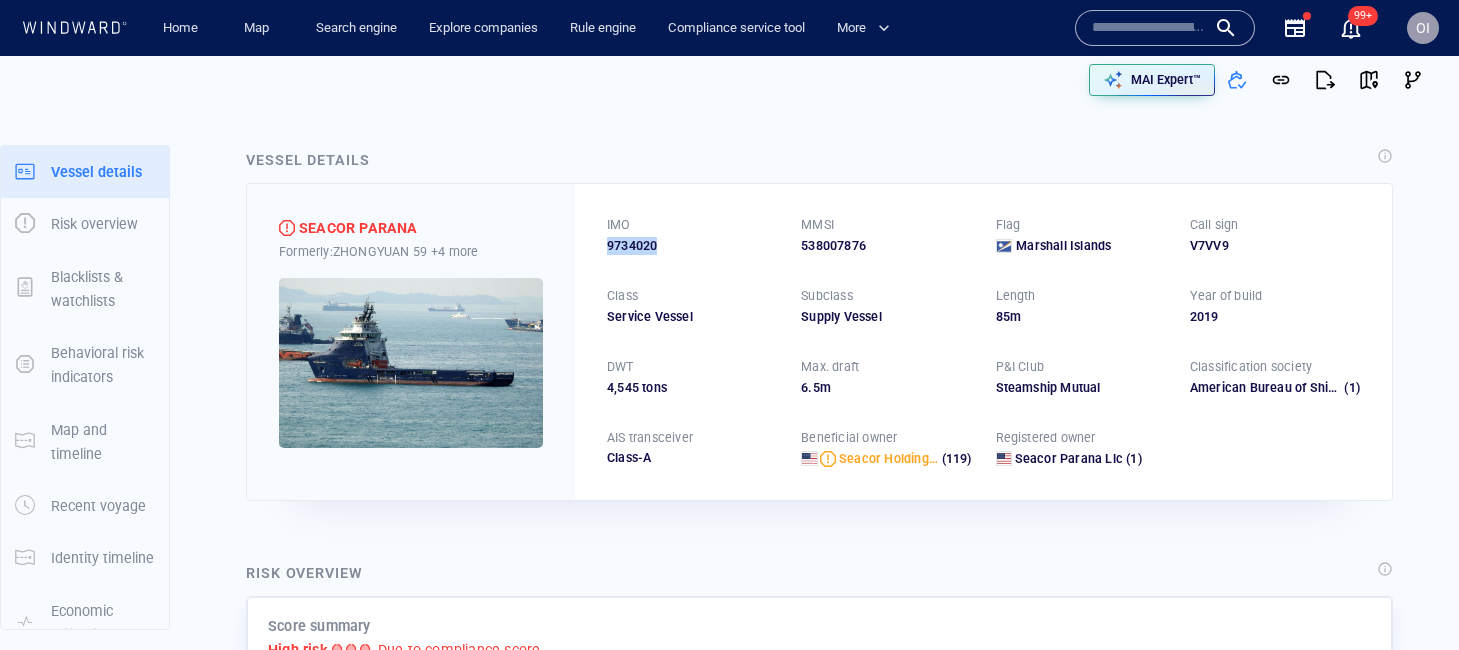 scroll, scrollTop: 161, scrollLeft: 0, axis: vertical 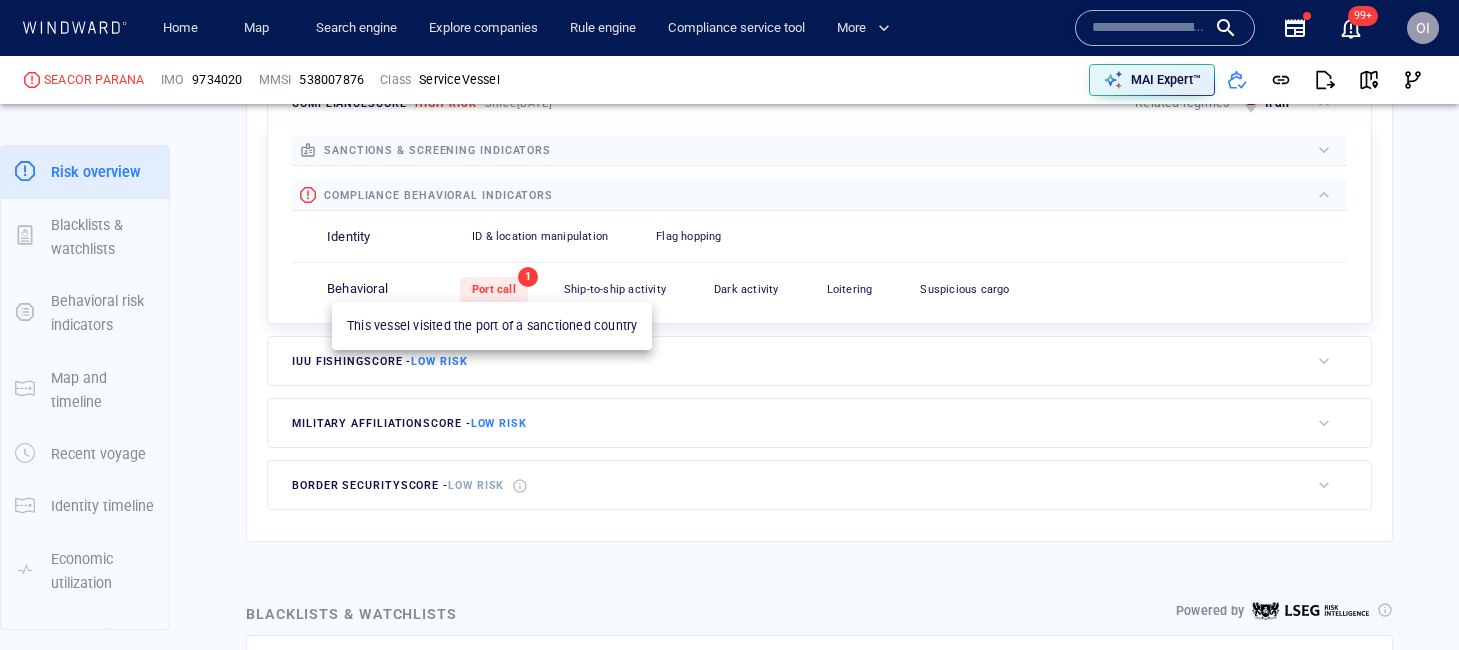 click on "Port call" at bounding box center (494, 289) 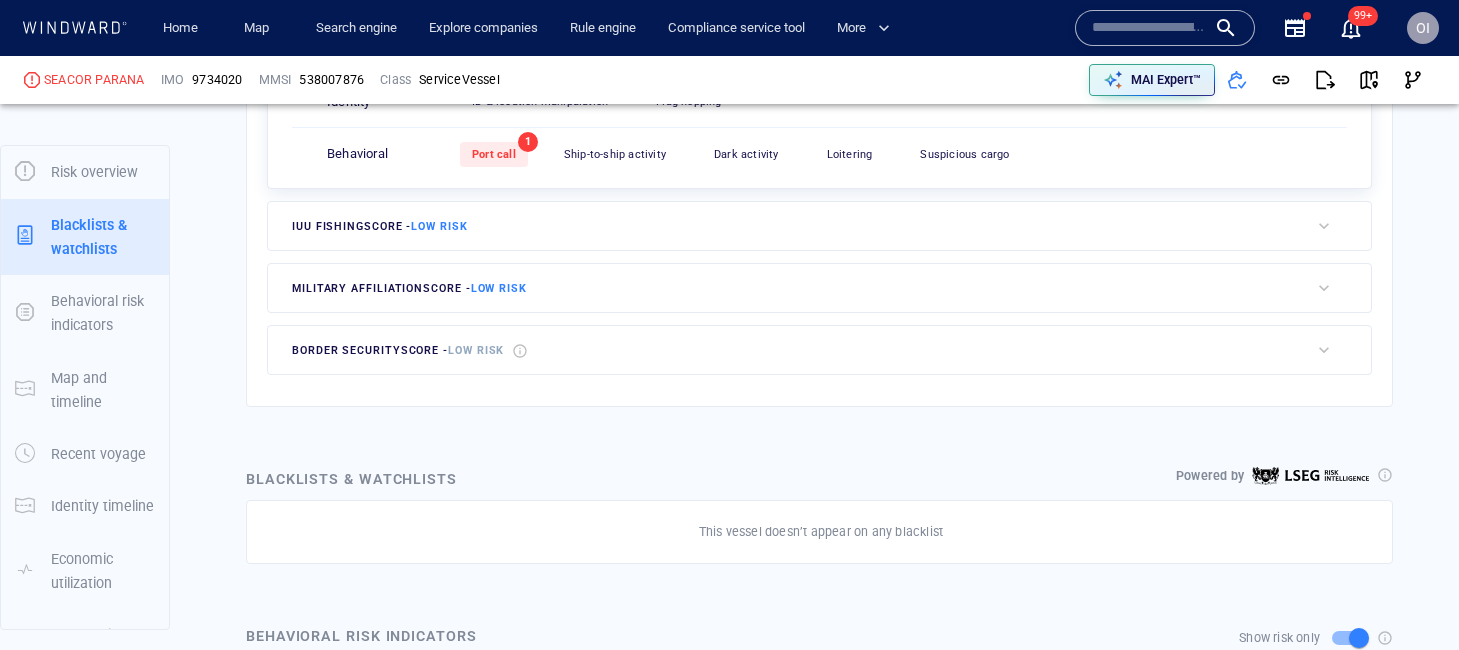 scroll, scrollTop: 1018, scrollLeft: 0, axis: vertical 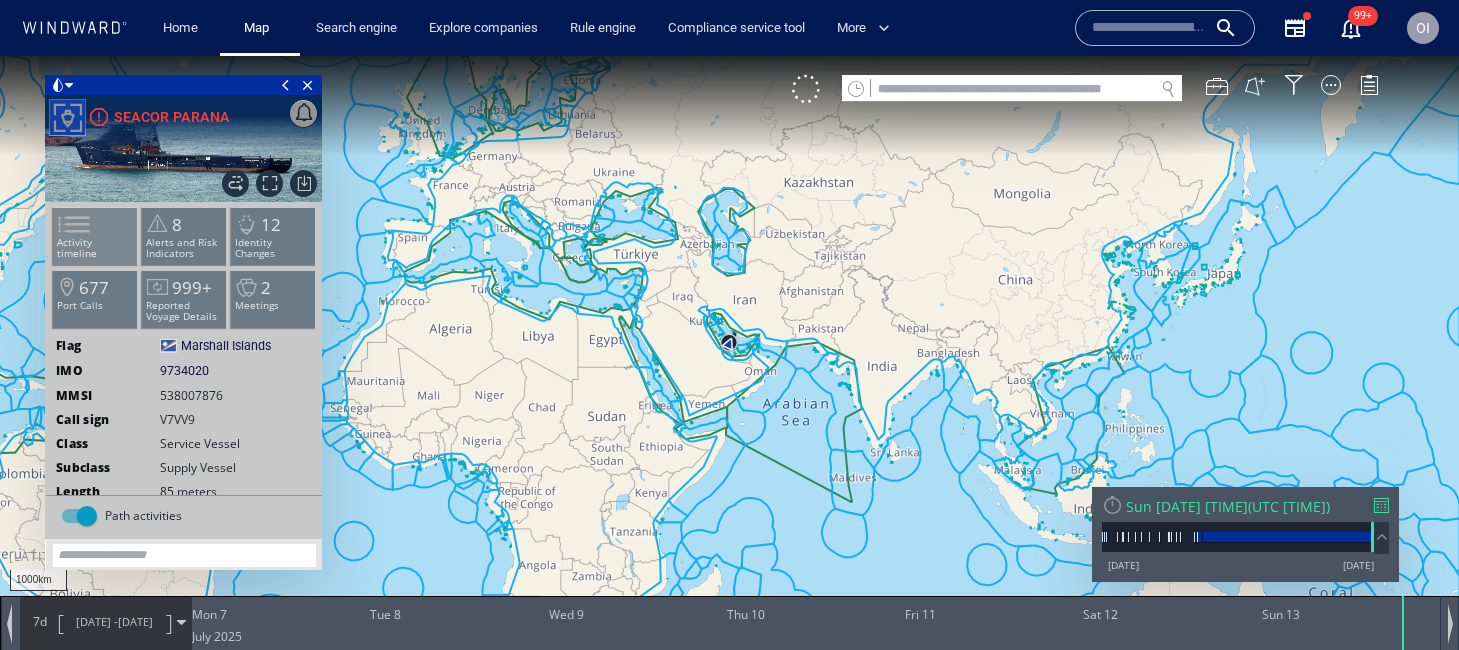 click at bounding box center (62, 224) 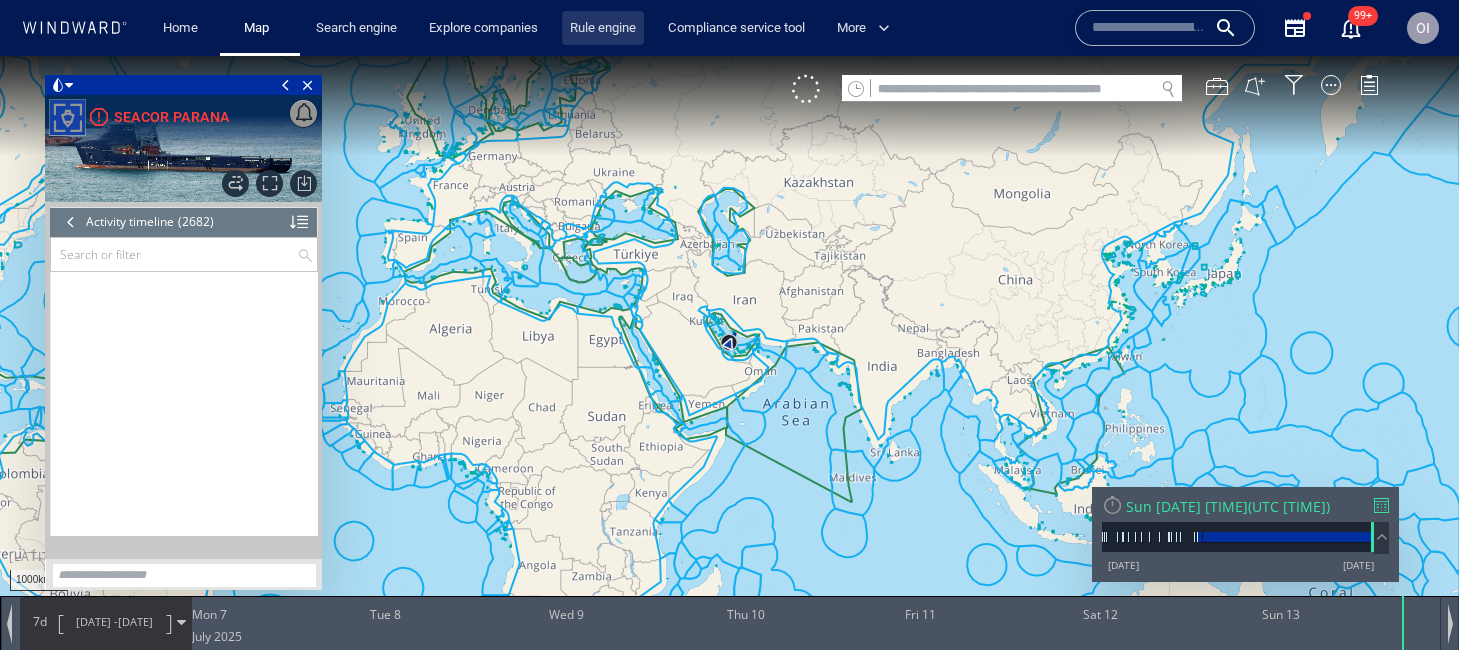 scroll, scrollTop: 147246, scrollLeft: 0, axis: vertical 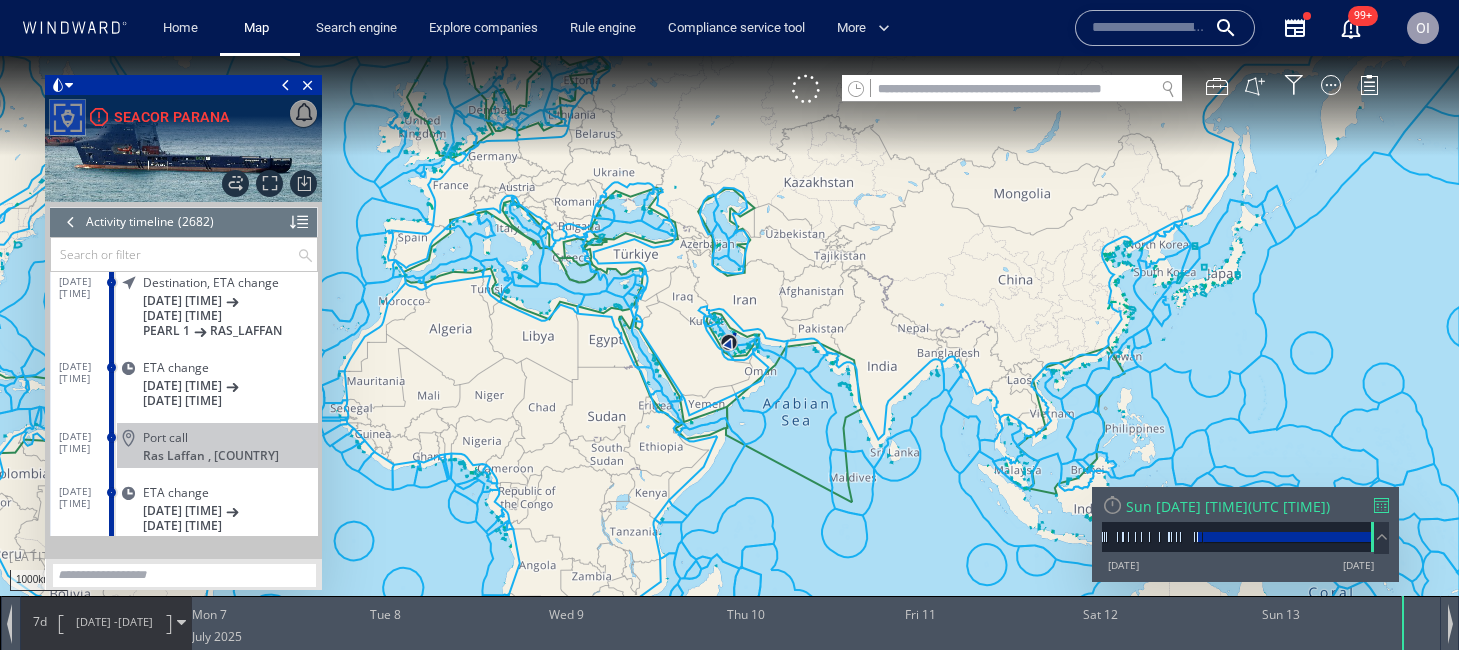 click on "Activity timeline" at bounding box center [130, 222] 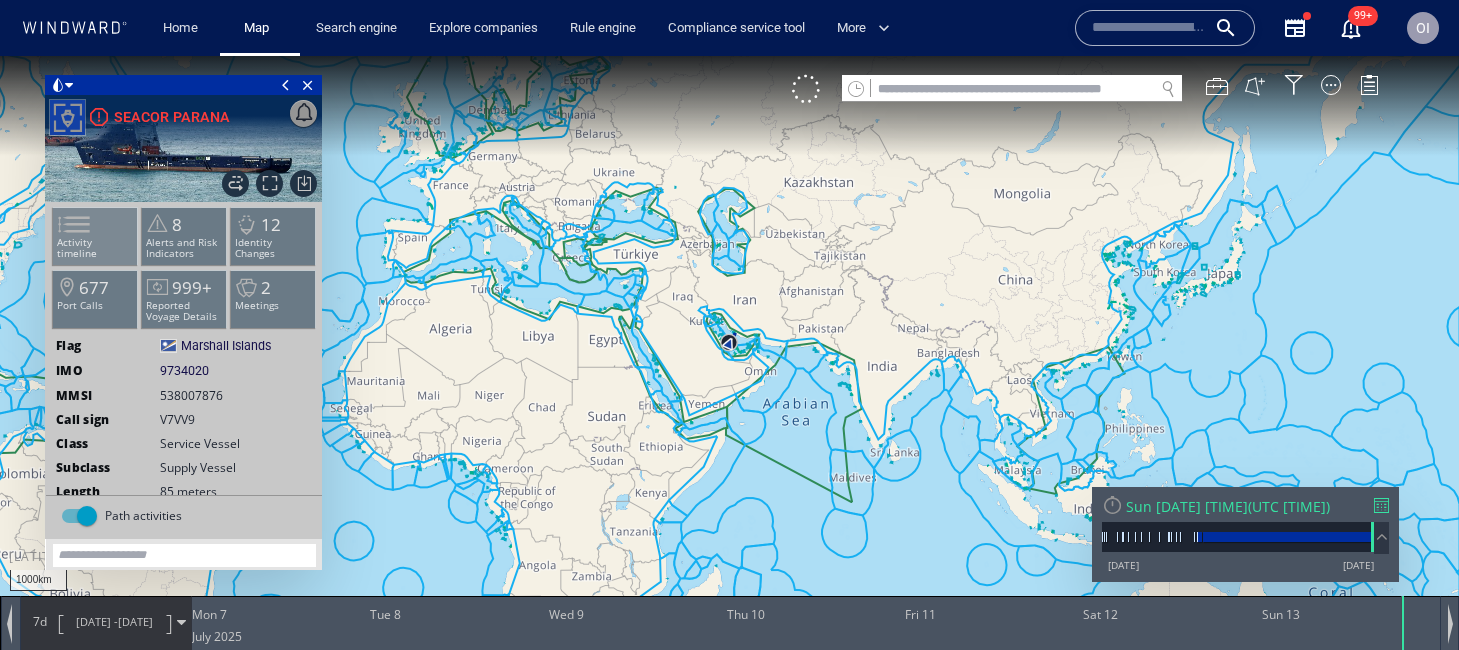 click at bounding box center (62, 224) 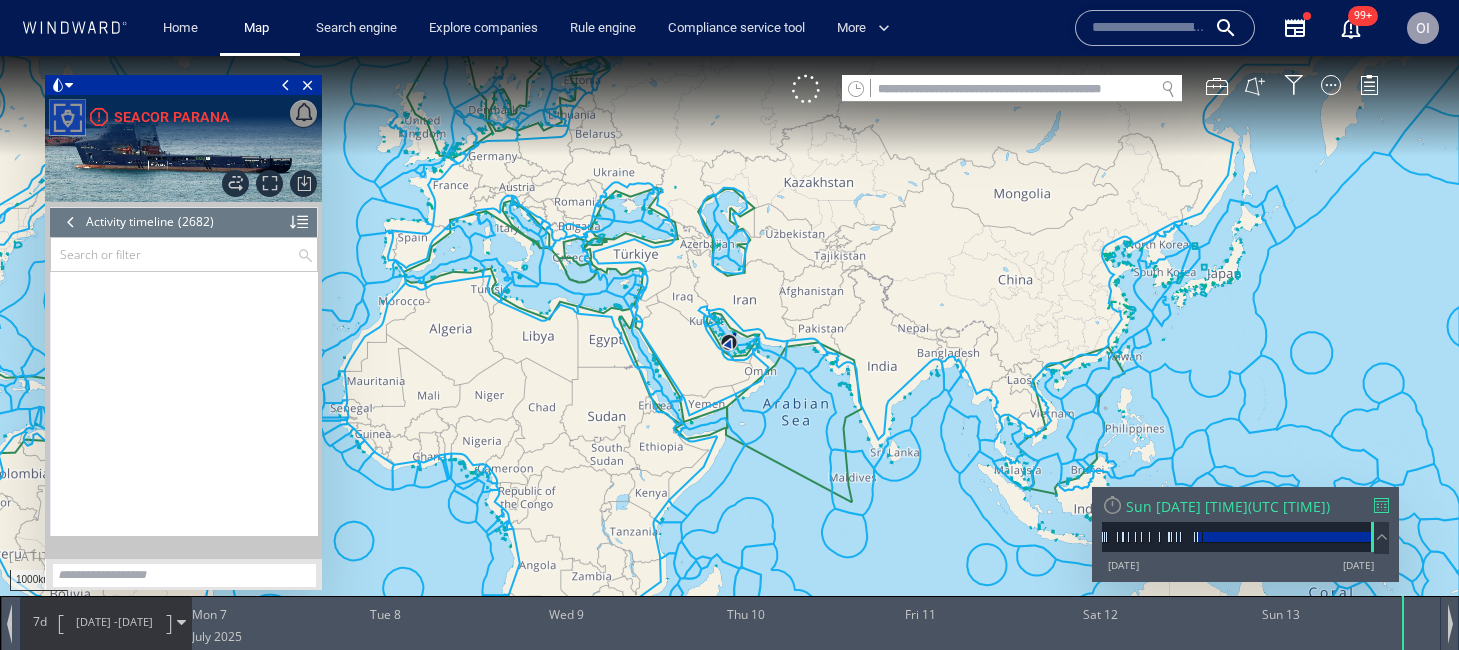 scroll, scrollTop: 147246, scrollLeft: 0, axis: vertical 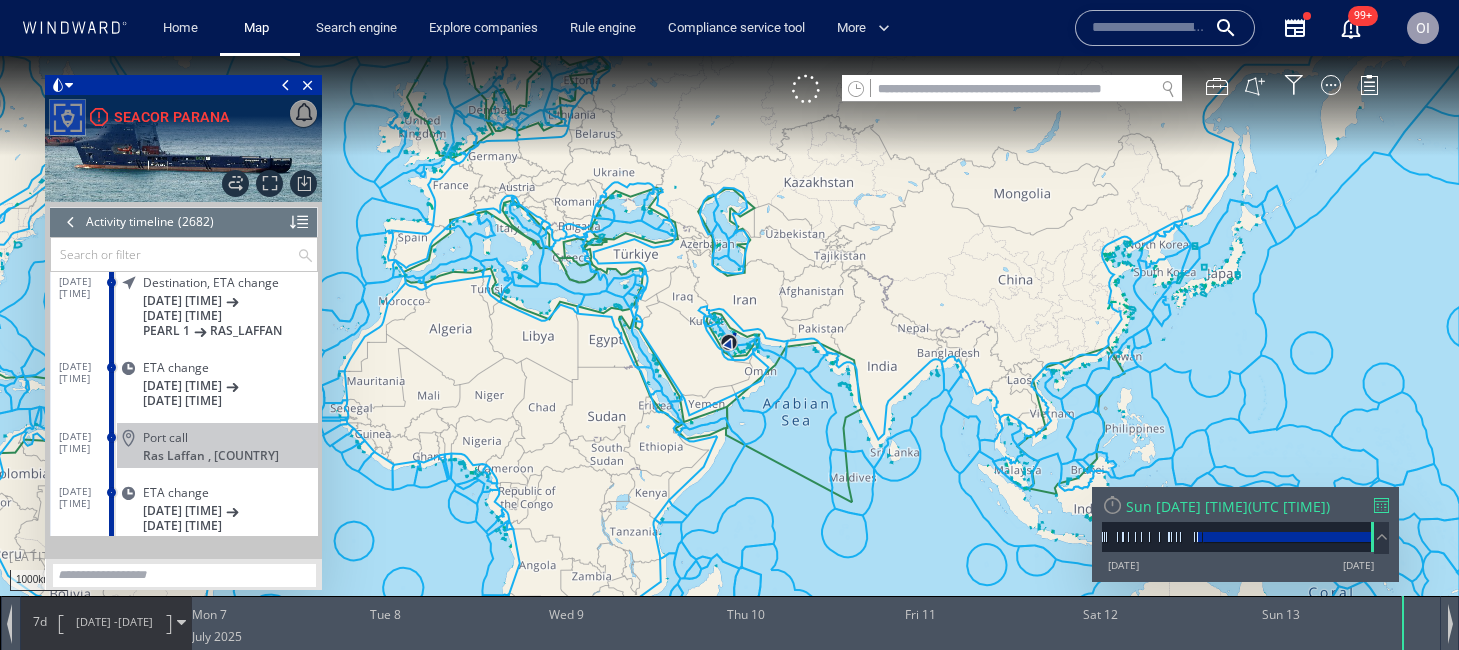 click at bounding box center [174, 254] 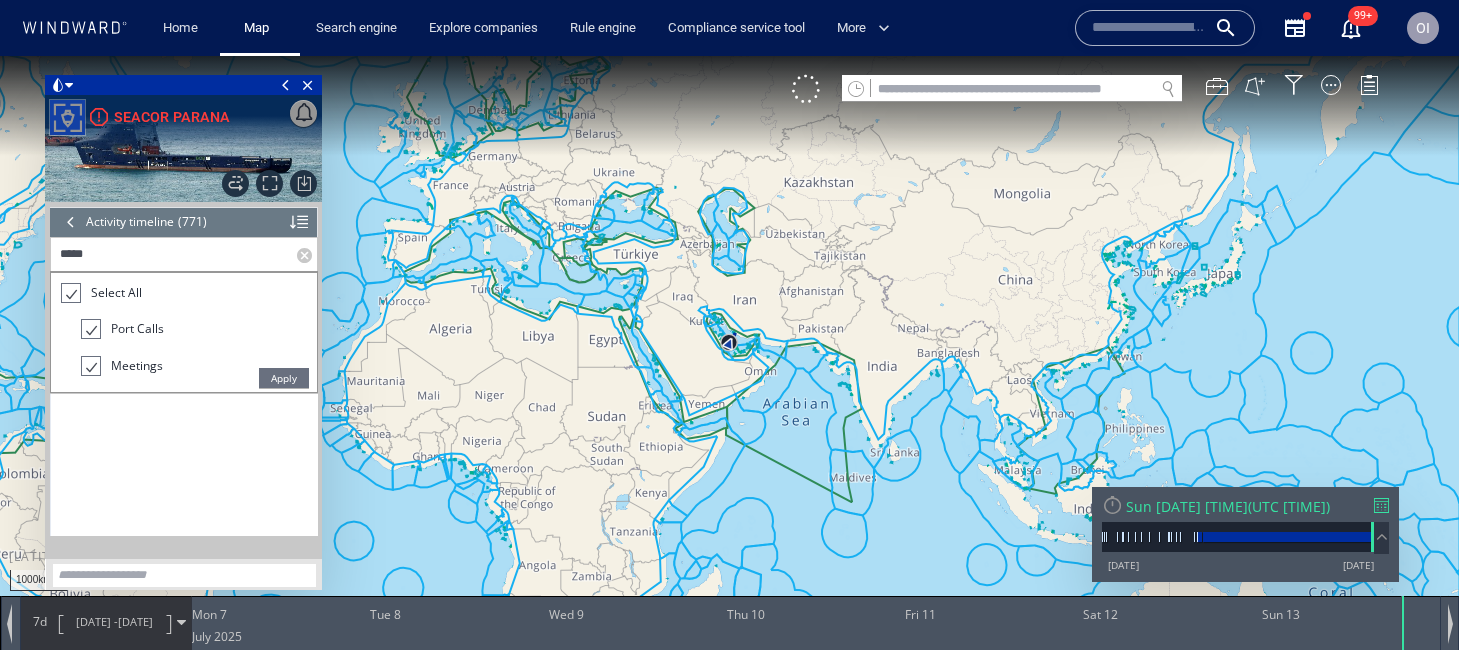 scroll, scrollTop: 0, scrollLeft: 0, axis: both 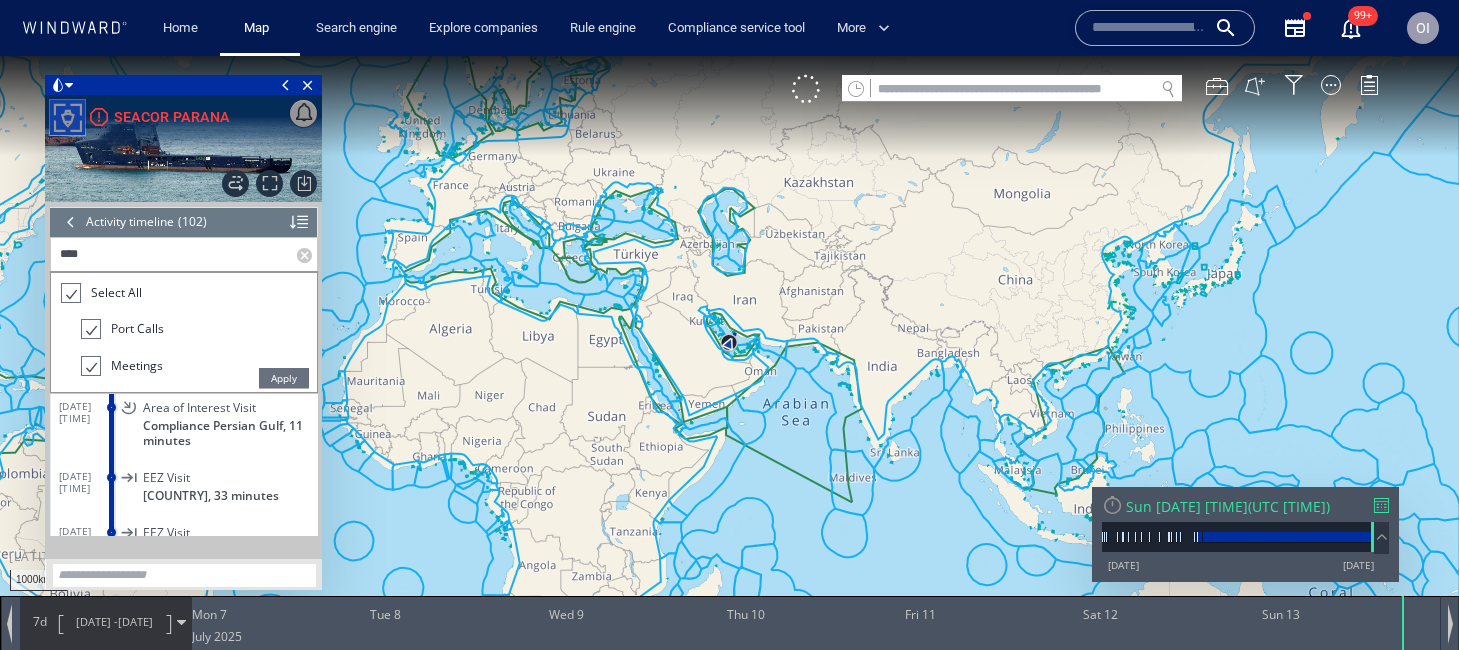 type on "****" 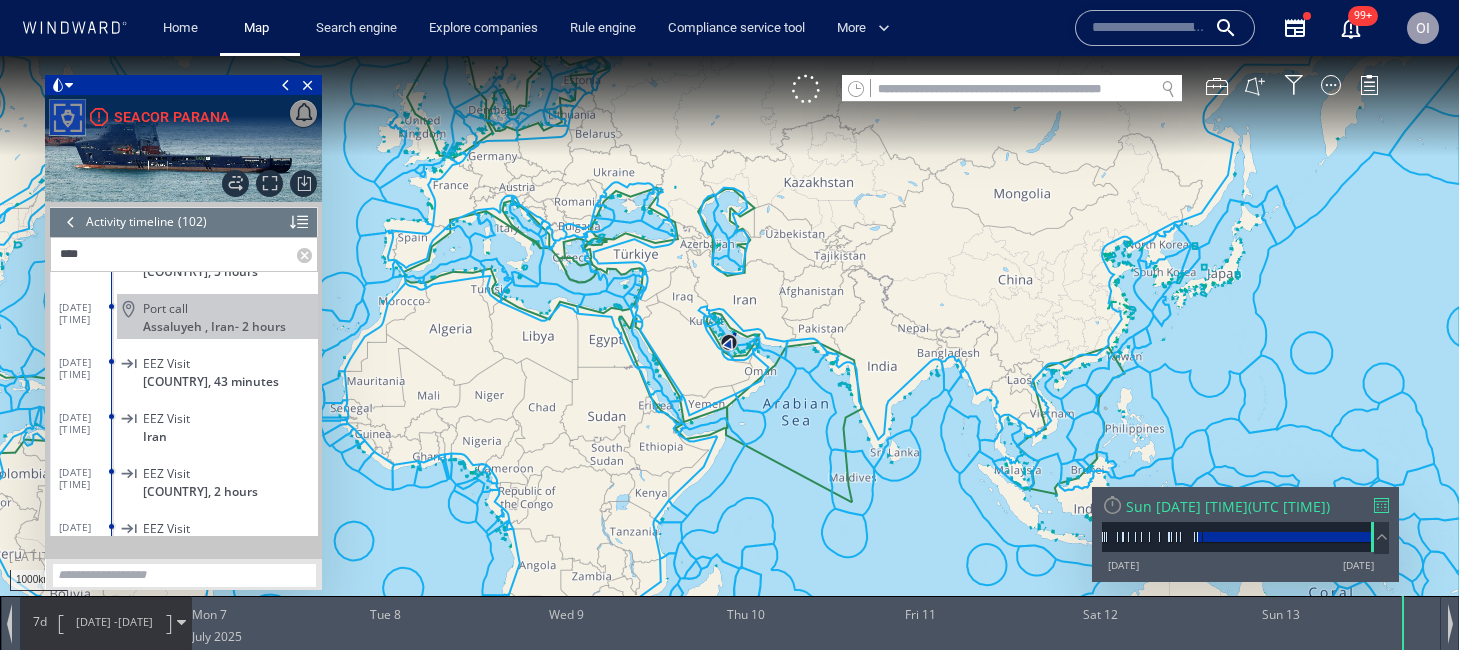 scroll, scrollTop: 3616, scrollLeft: 0, axis: vertical 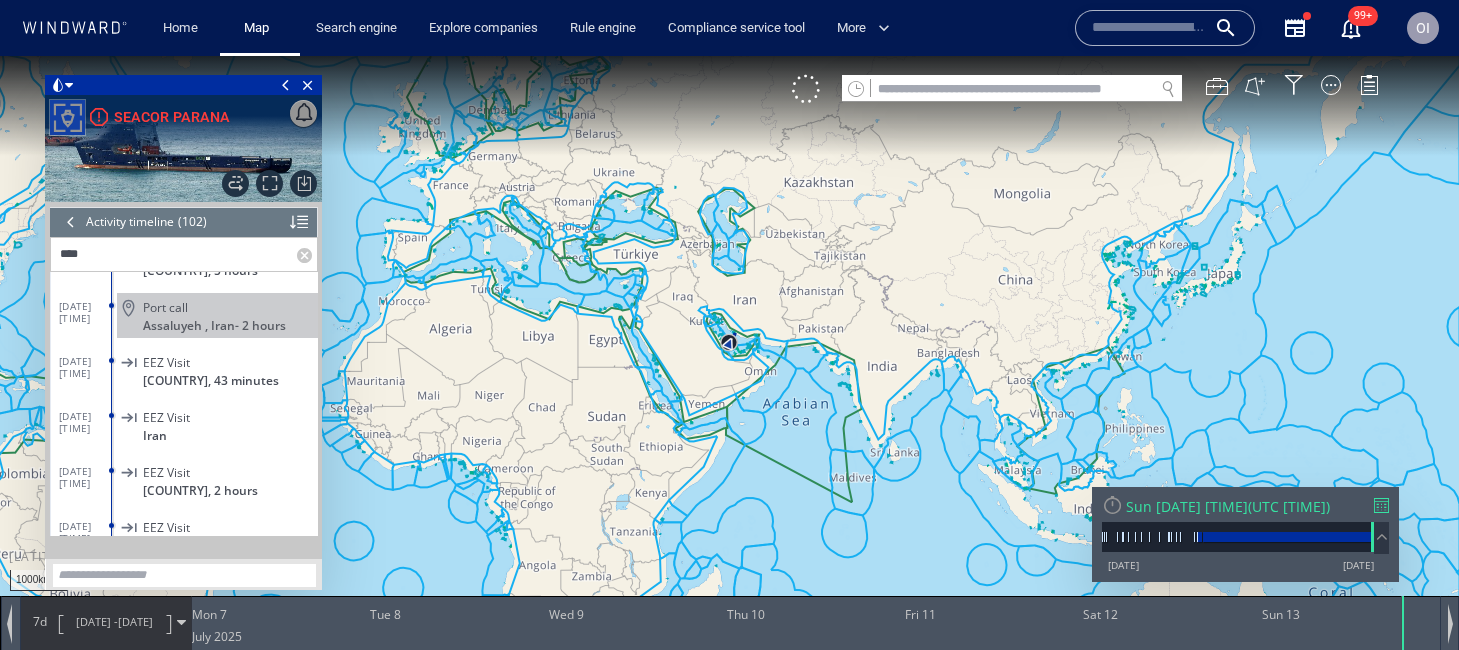 click on "Port call" 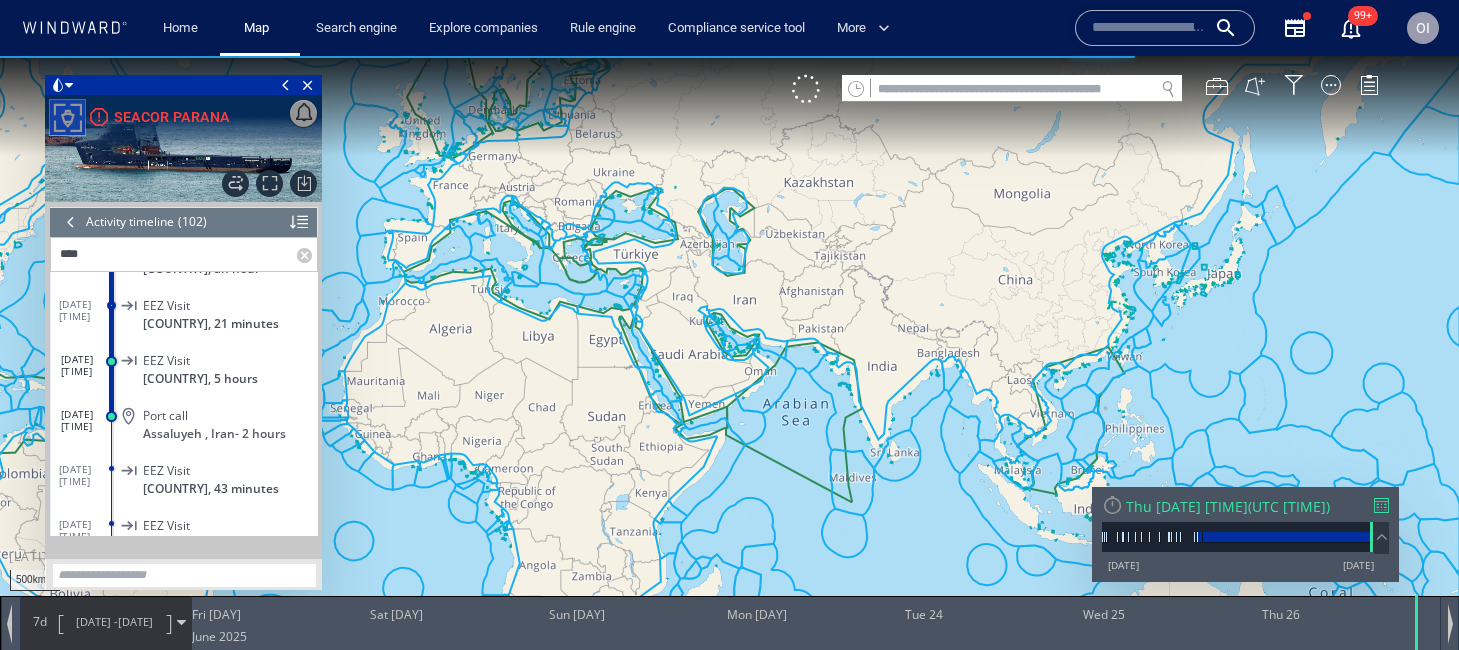scroll, scrollTop: 3499, scrollLeft: 0, axis: vertical 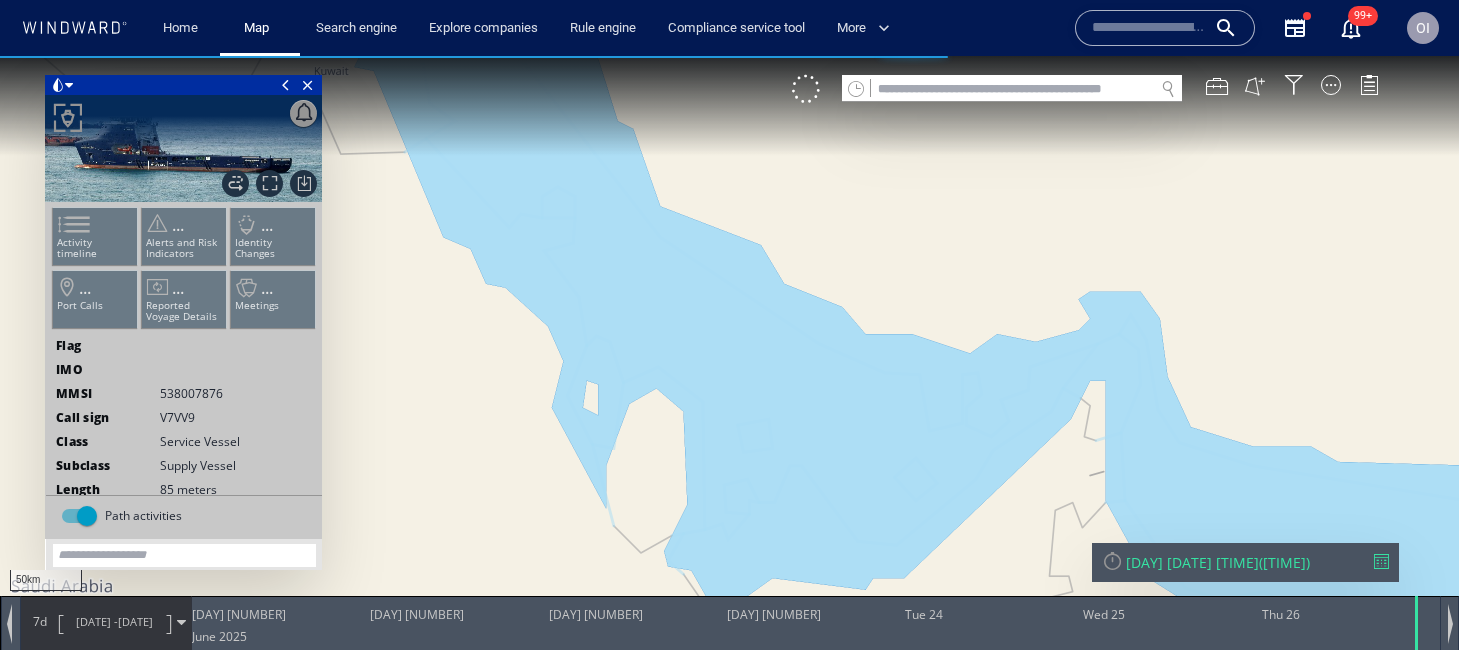 click at bounding box center [729, 343] 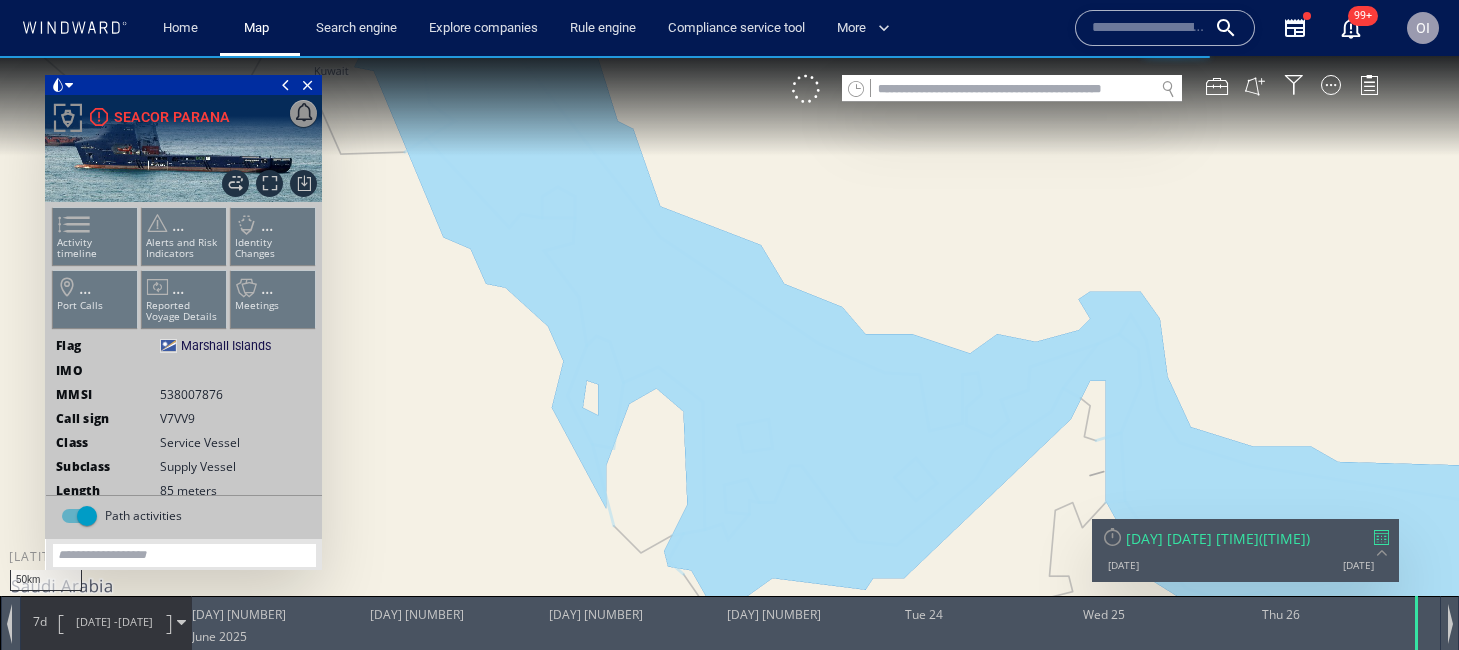click on "Activity timeline ... Alerts and Risk Indicators ... Identity Changes ... Port Calls ... Reported Voyage Details ... Meetings" at bounding box center [184, 272] 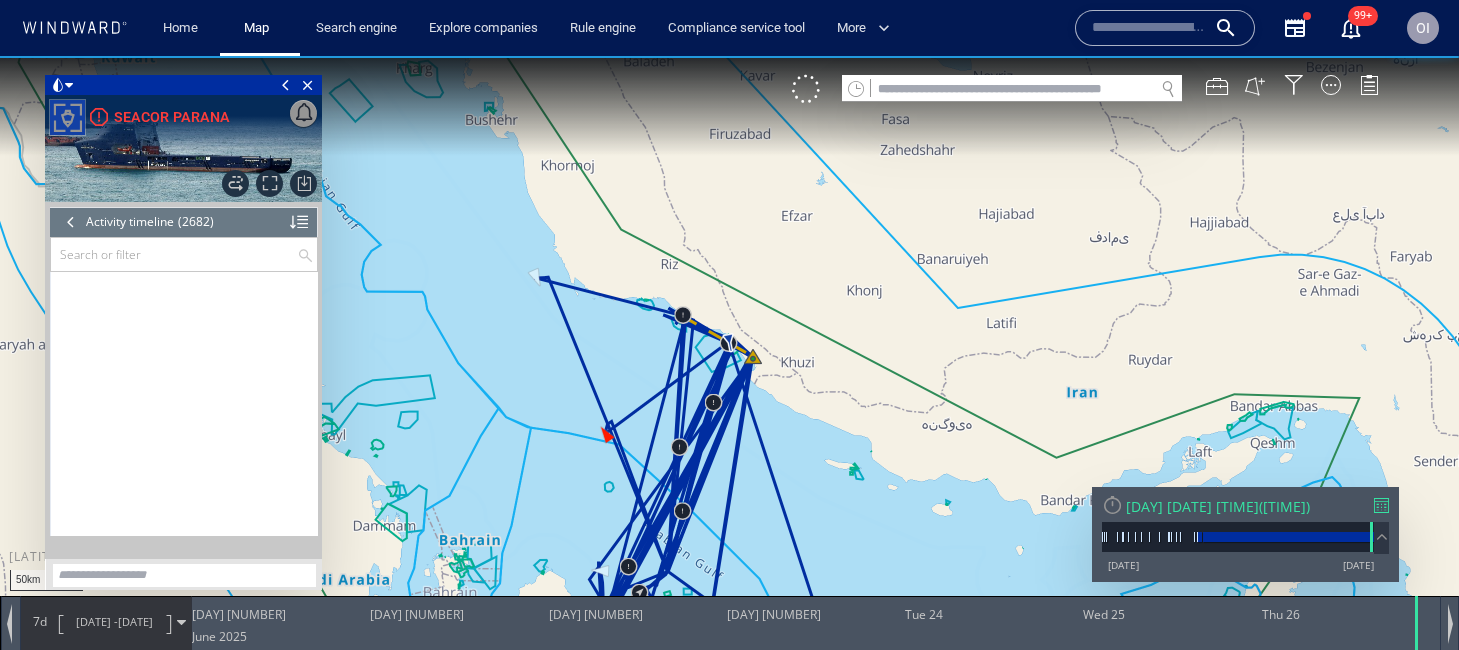 scroll, scrollTop: 147246, scrollLeft: 0, axis: vertical 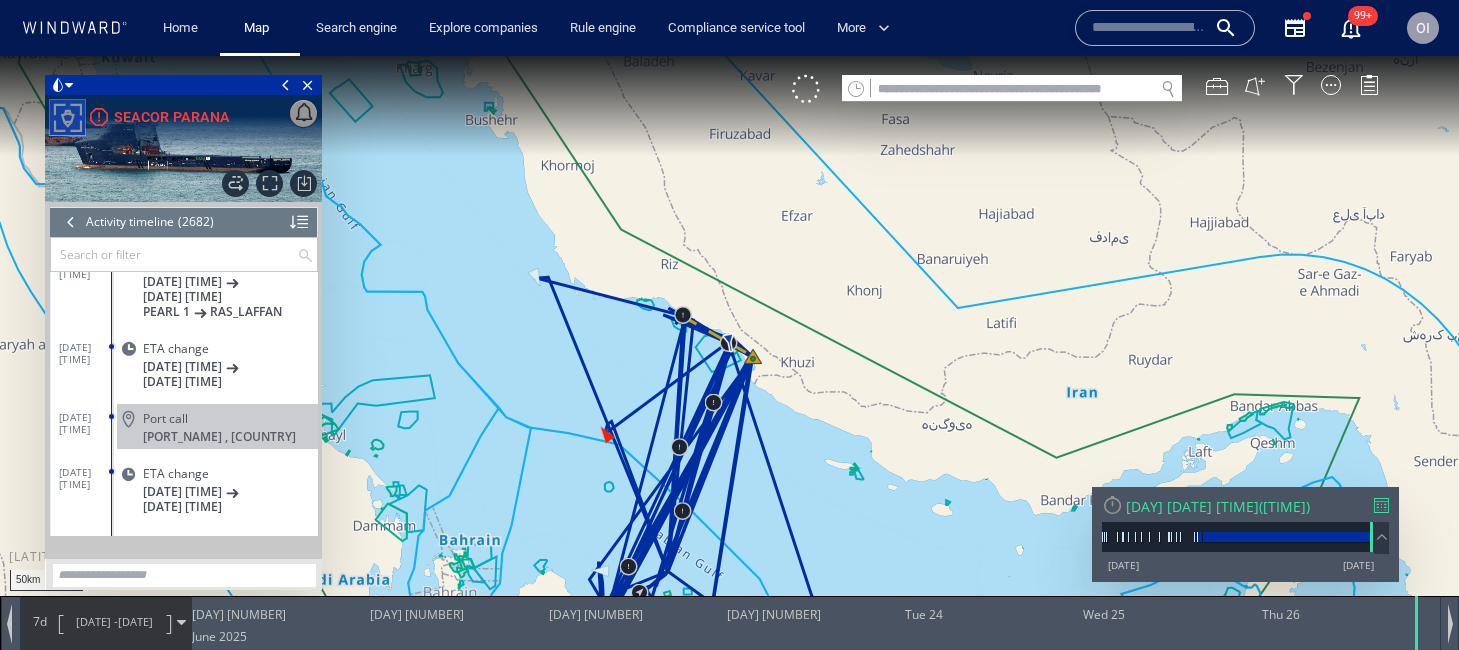 click at bounding box center (174, 254) 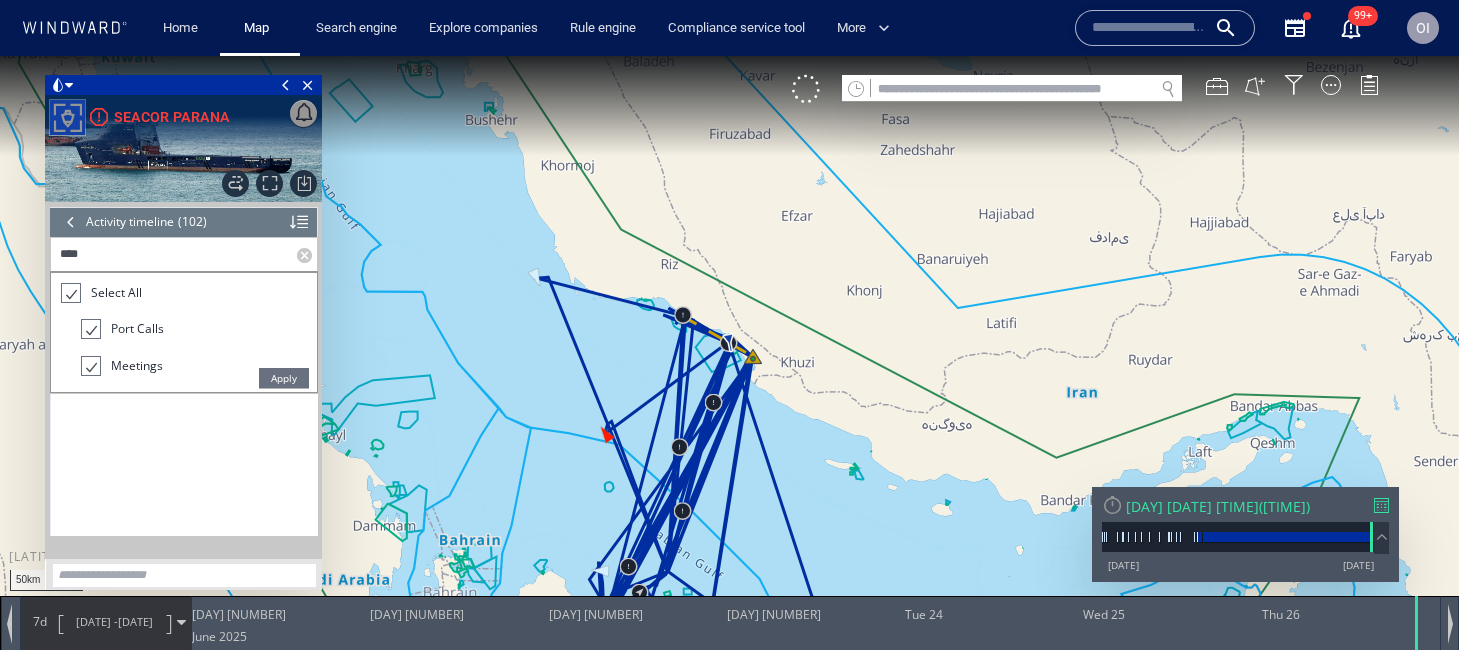 scroll, scrollTop: 3575, scrollLeft: 0, axis: vertical 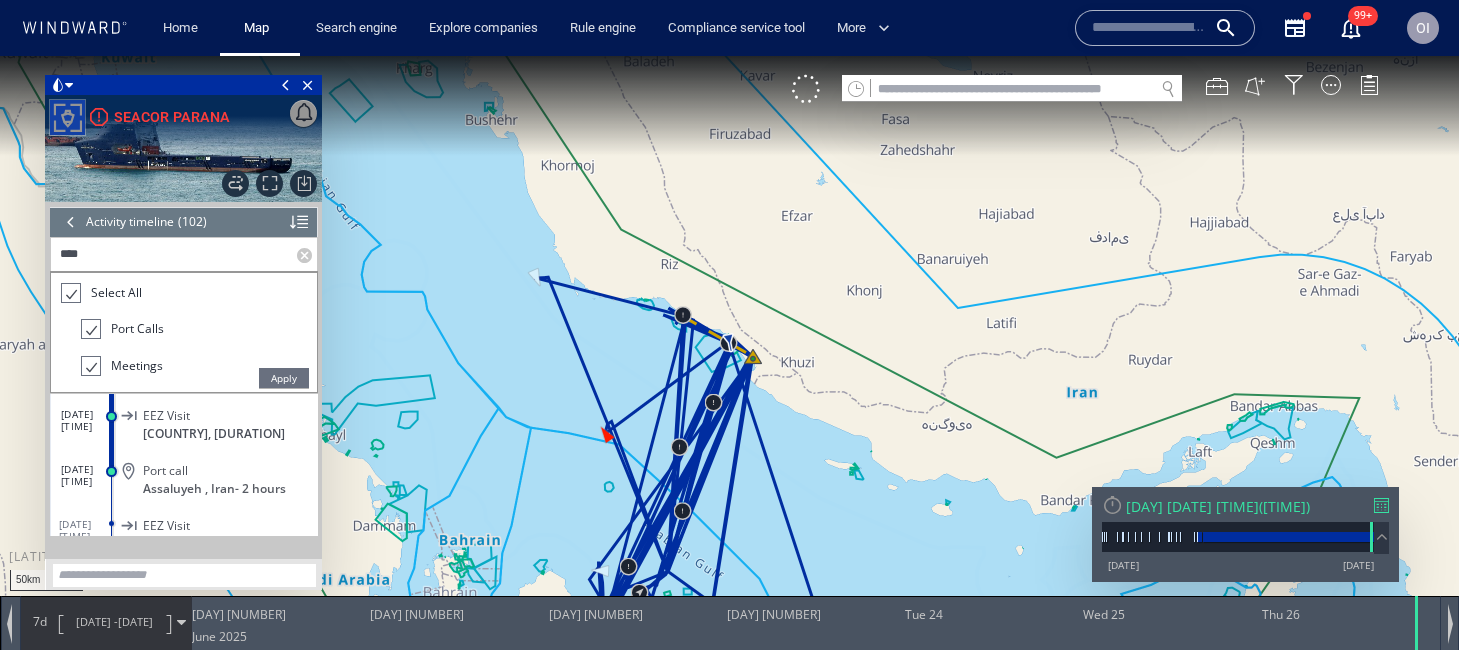 type on "****" 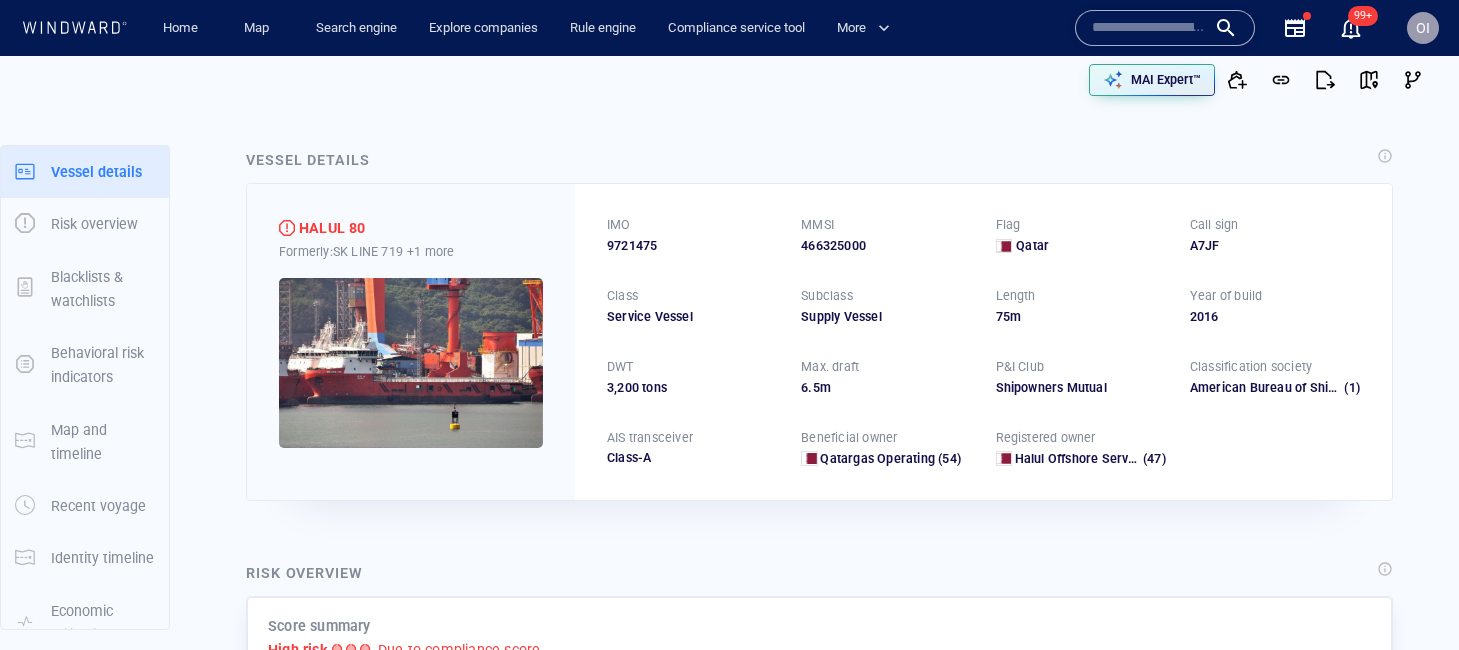 scroll, scrollTop: 0, scrollLeft: 0, axis: both 